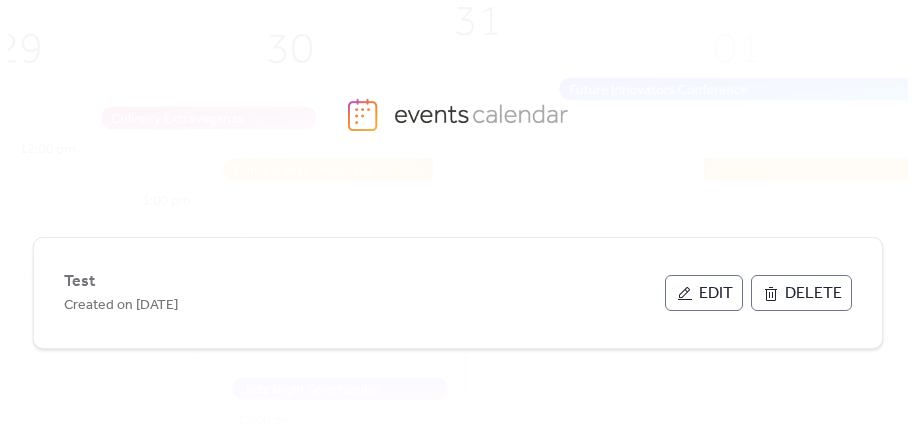 scroll, scrollTop: 0, scrollLeft: 0, axis: both 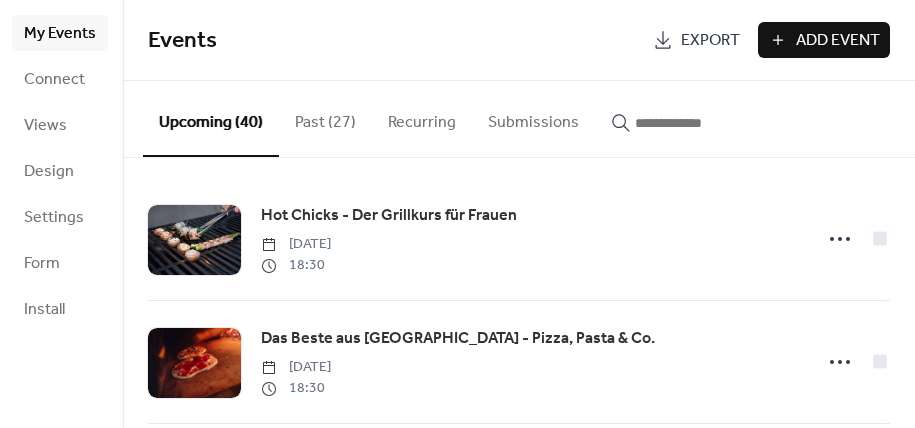 click at bounding box center (695, 123) 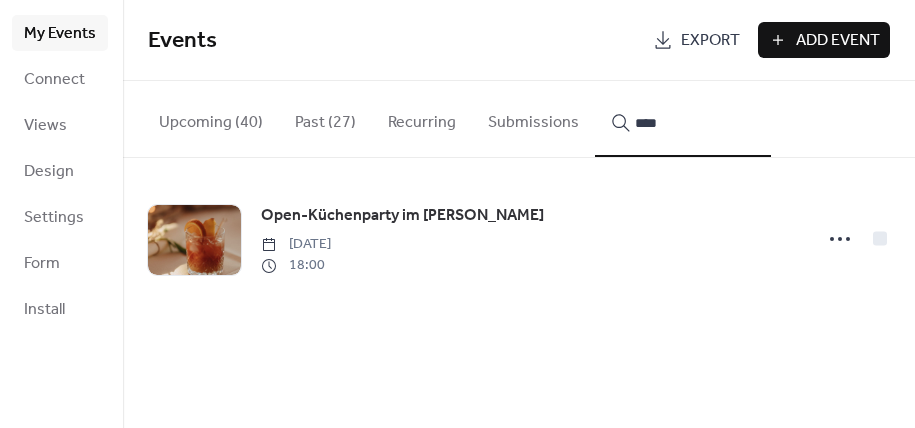 type on "****" 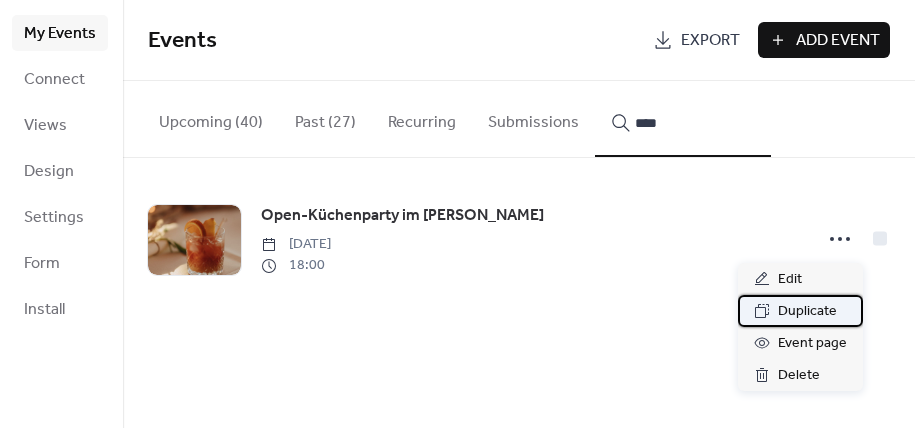 click on "Duplicate" at bounding box center (807, 312) 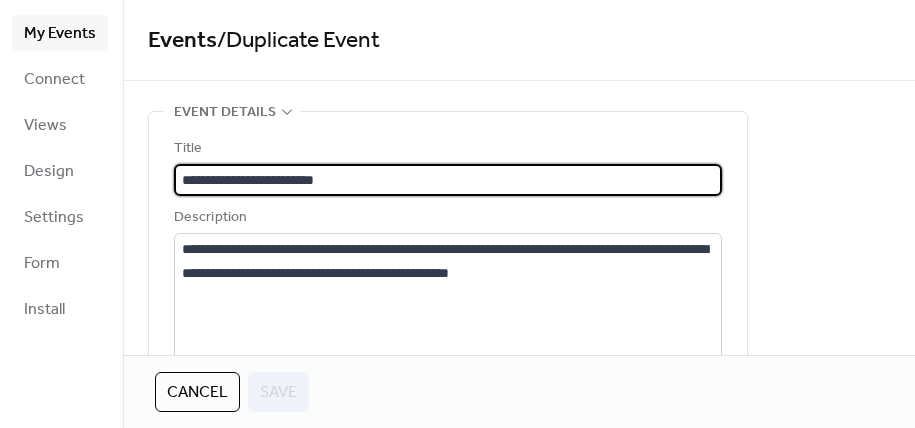 drag, startPoint x: 381, startPoint y: 182, endPoint x: 294, endPoint y: 176, distance: 87.20665 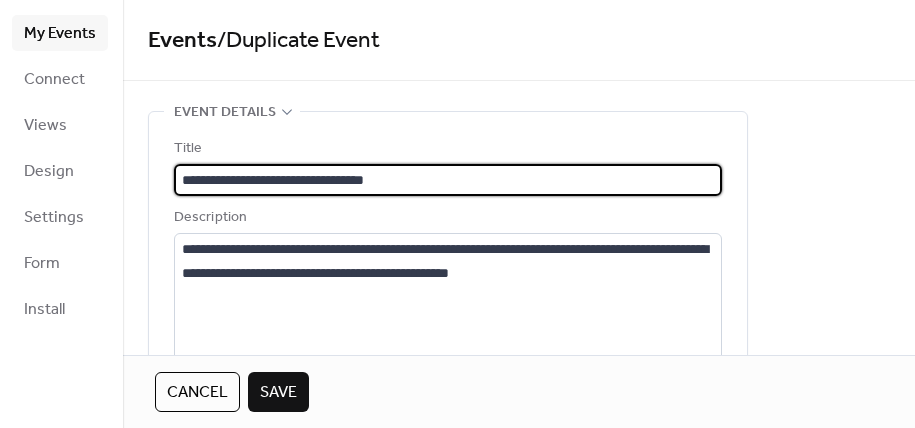 scroll, scrollTop: 1, scrollLeft: 0, axis: vertical 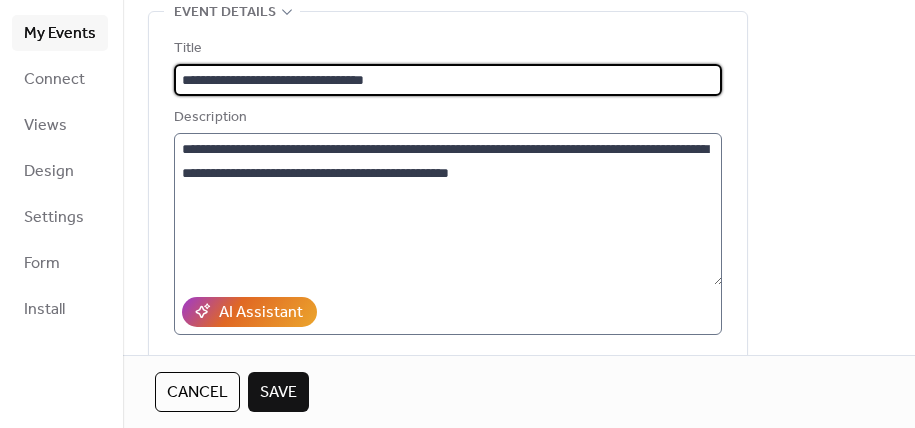 type on "**********" 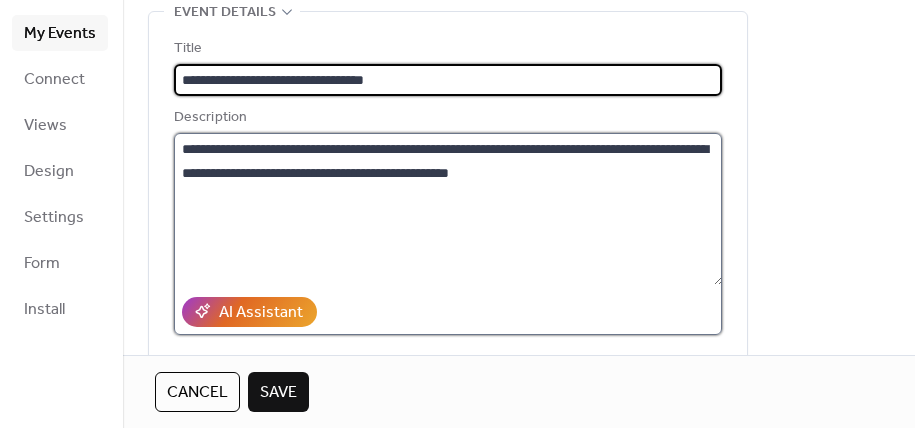 scroll, scrollTop: 0, scrollLeft: 0, axis: both 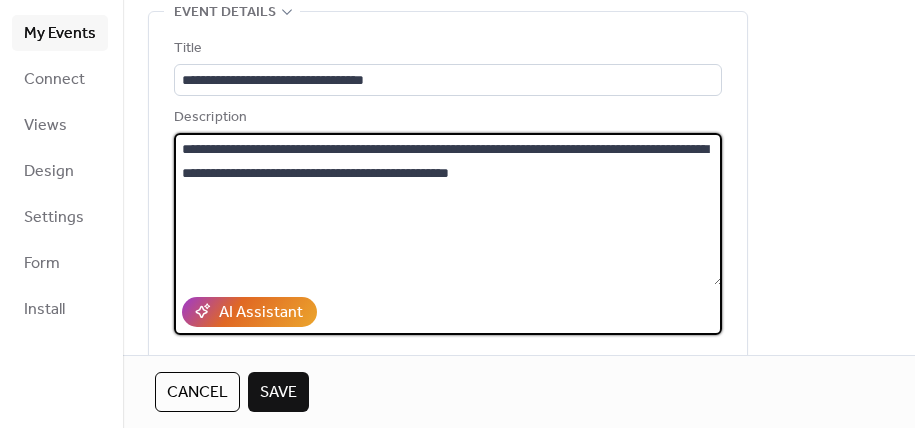 drag, startPoint x: 339, startPoint y: 170, endPoint x: 385, endPoint y: 177, distance: 46.52956 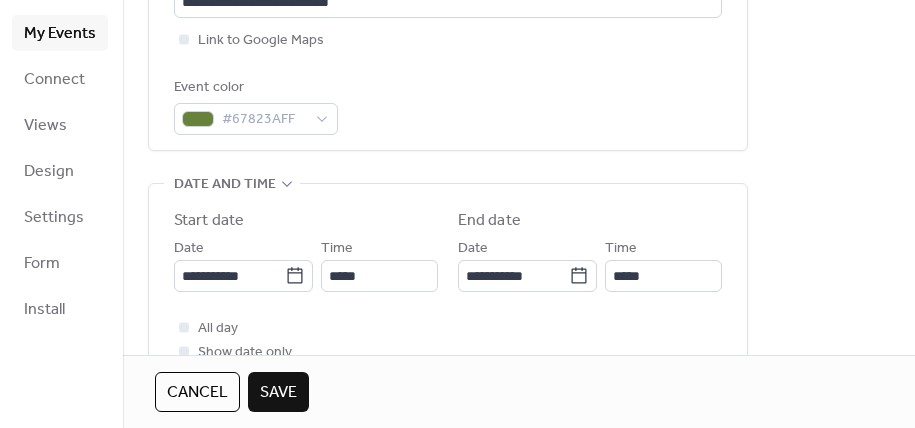 scroll, scrollTop: 600, scrollLeft: 0, axis: vertical 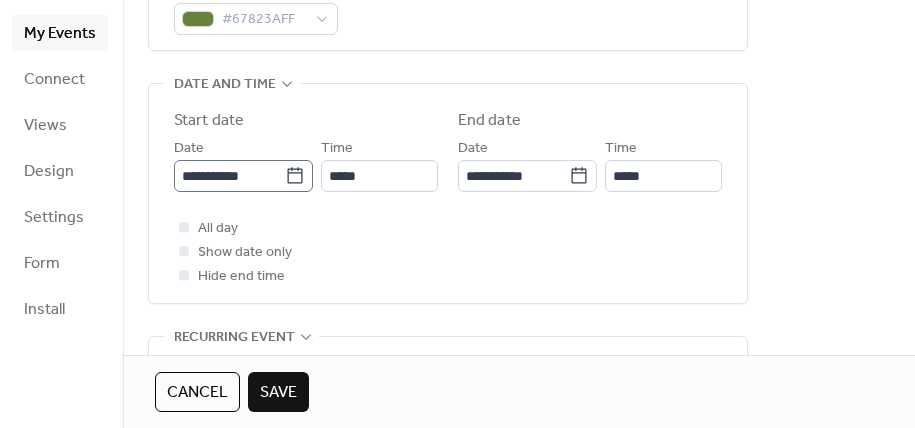 type on "**********" 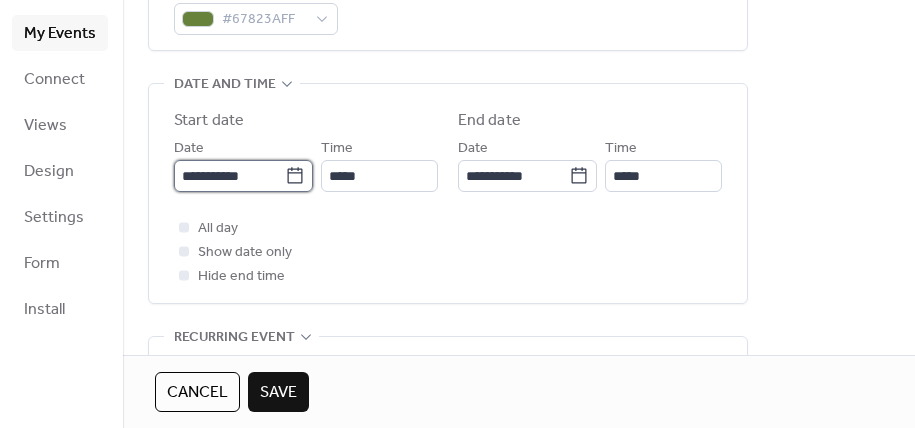 click on "**********" at bounding box center [229, 176] 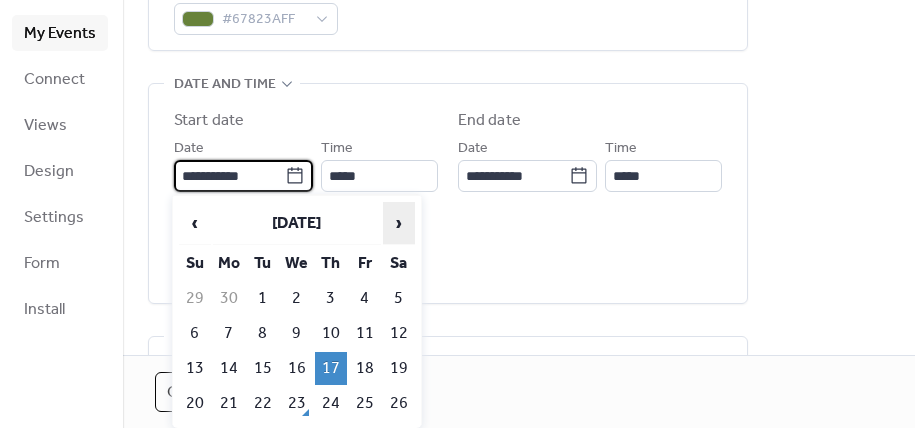 click on "›" at bounding box center (399, 223) 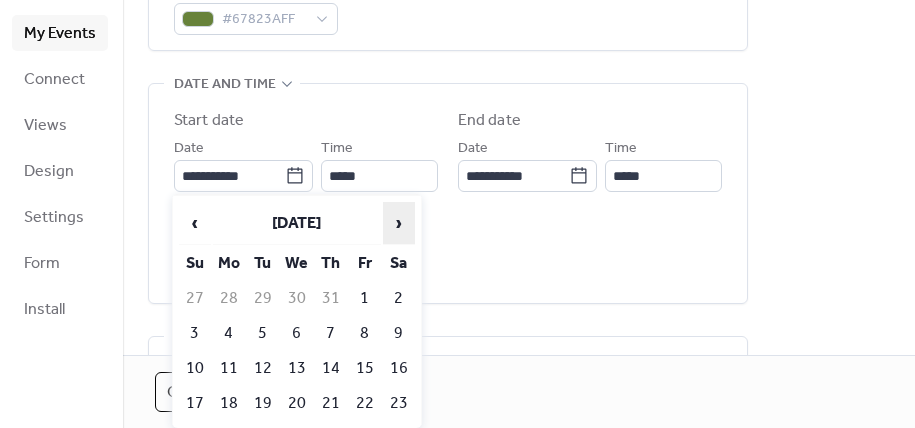 click on "›" at bounding box center [399, 223] 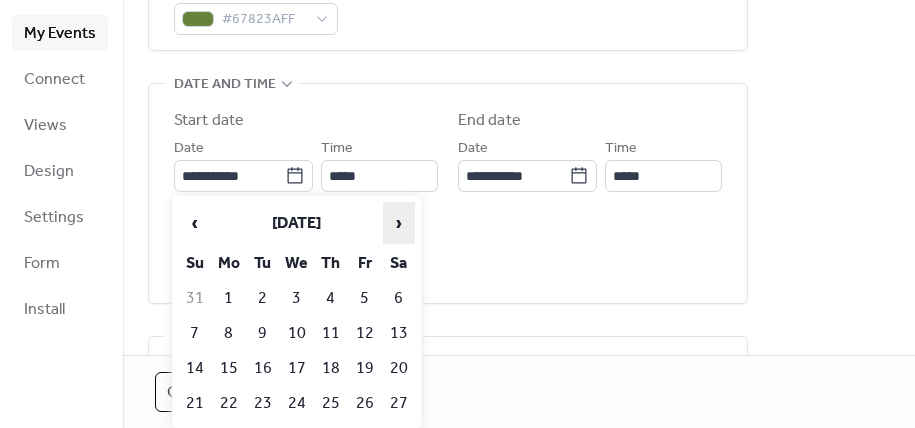 click on "›" at bounding box center (399, 223) 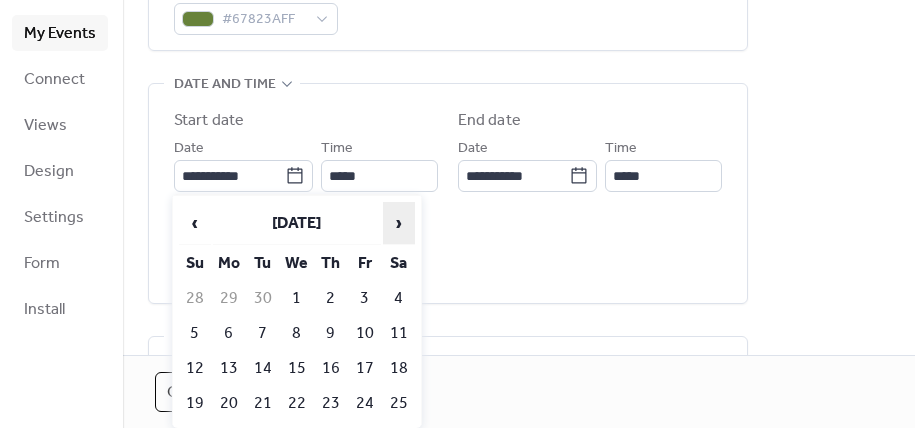 click on "›" at bounding box center [399, 223] 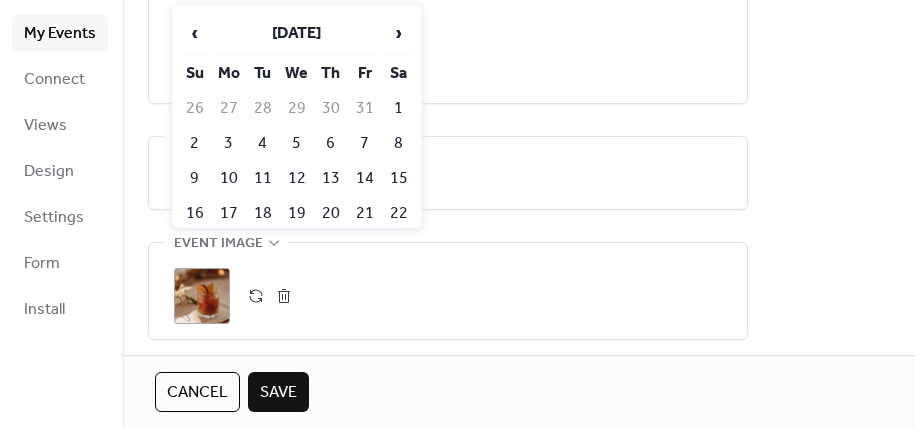 scroll, scrollTop: 699, scrollLeft: 0, axis: vertical 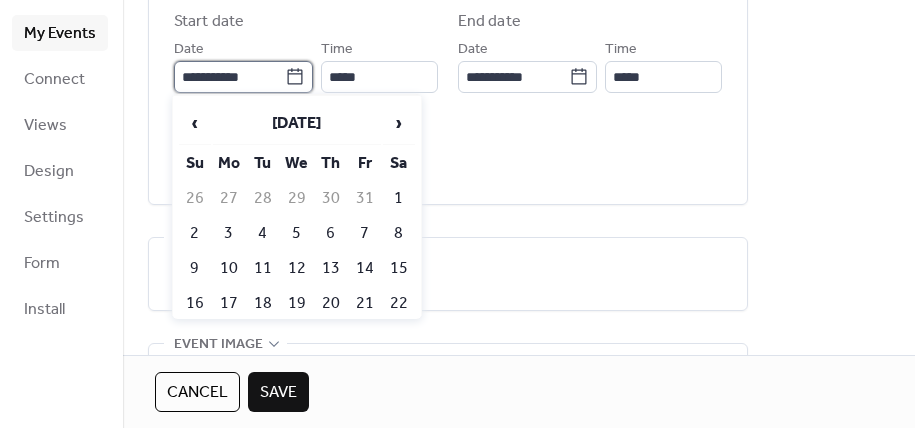 click on "**********" at bounding box center (229, 77) 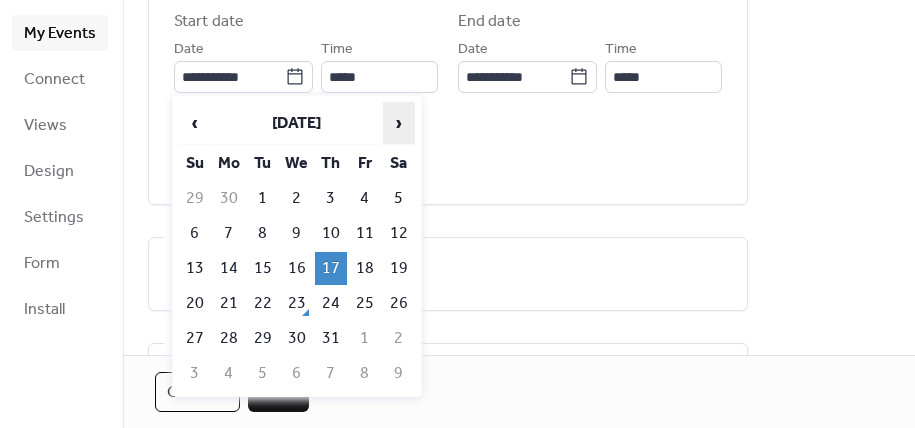 click on "›" at bounding box center [399, 123] 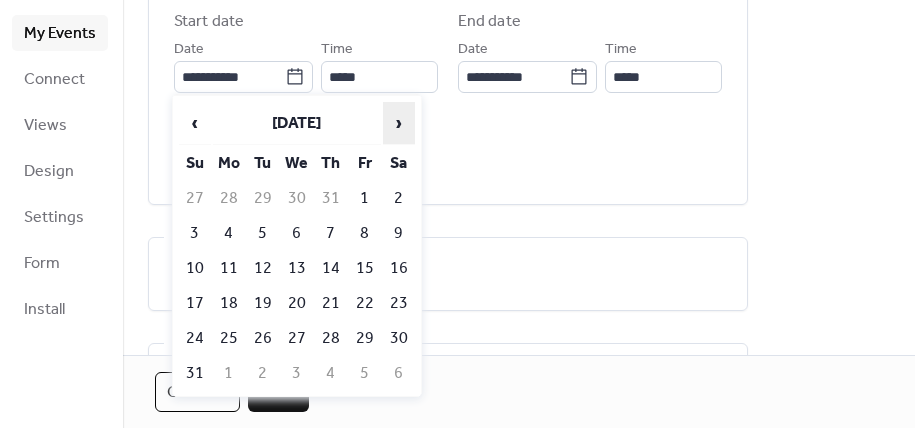 click on "›" at bounding box center [399, 123] 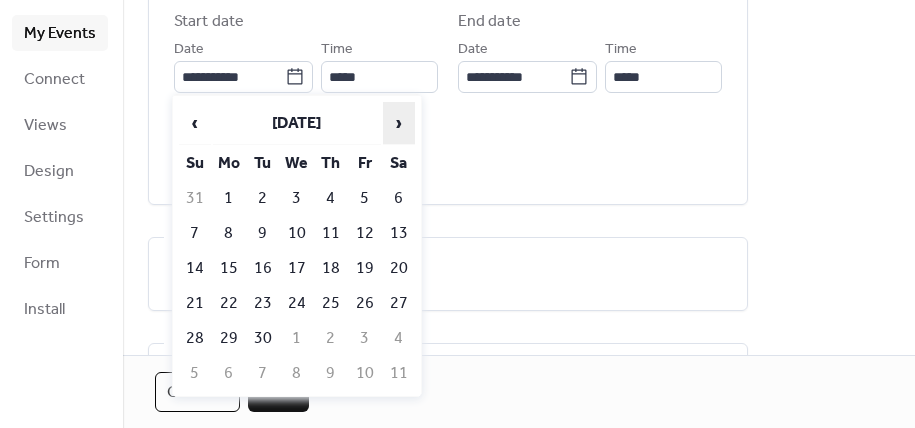 click on "›" at bounding box center [399, 123] 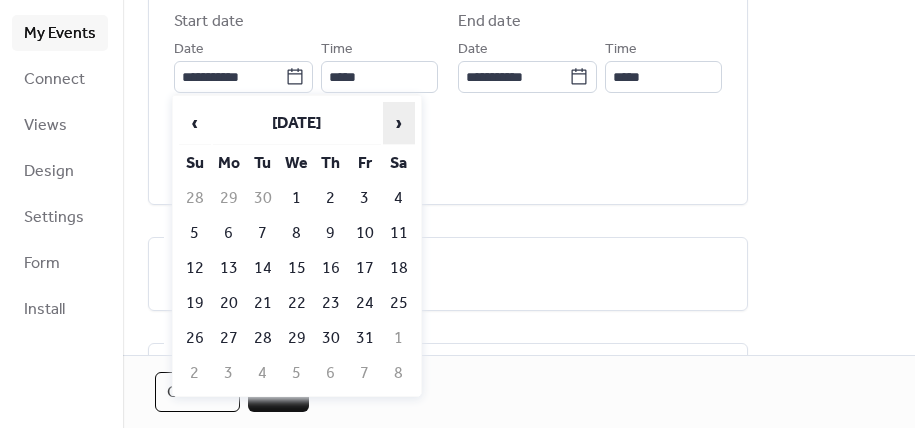 click on "›" at bounding box center (399, 123) 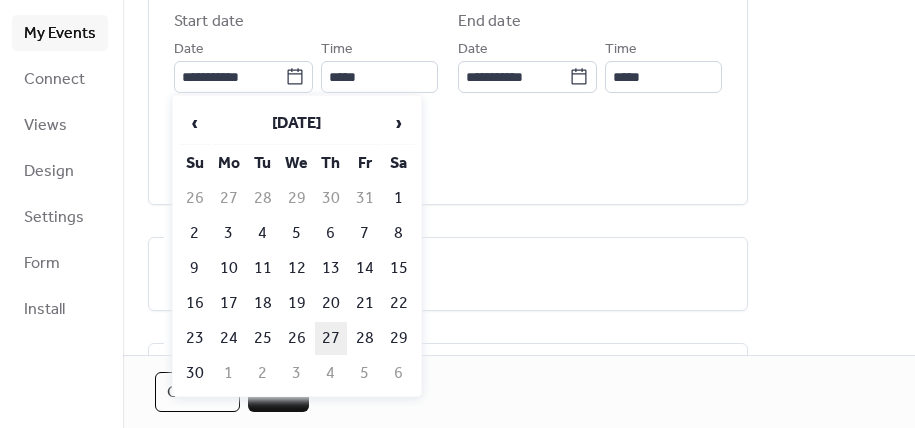 click on "27" at bounding box center (331, 338) 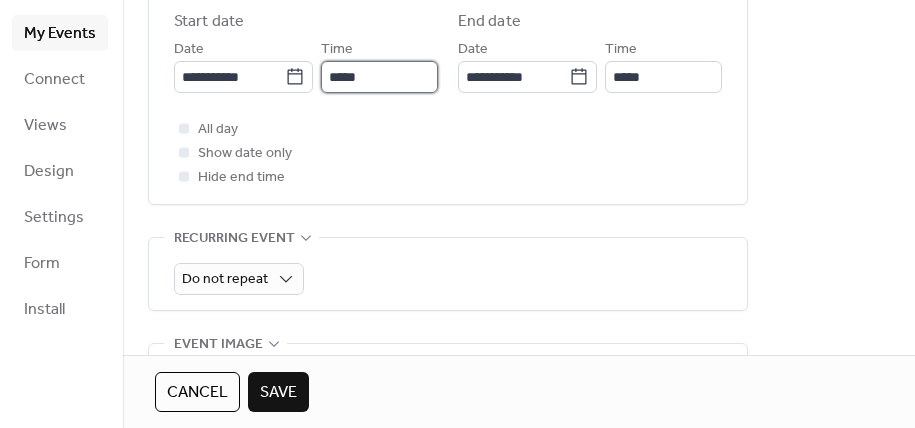 click on "*****" at bounding box center (379, 77) 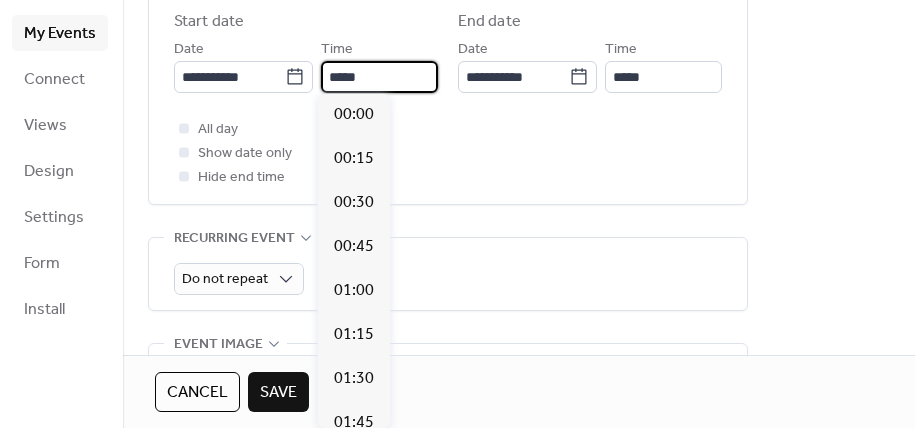 scroll, scrollTop: 3187, scrollLeft: 0, axis: vertical 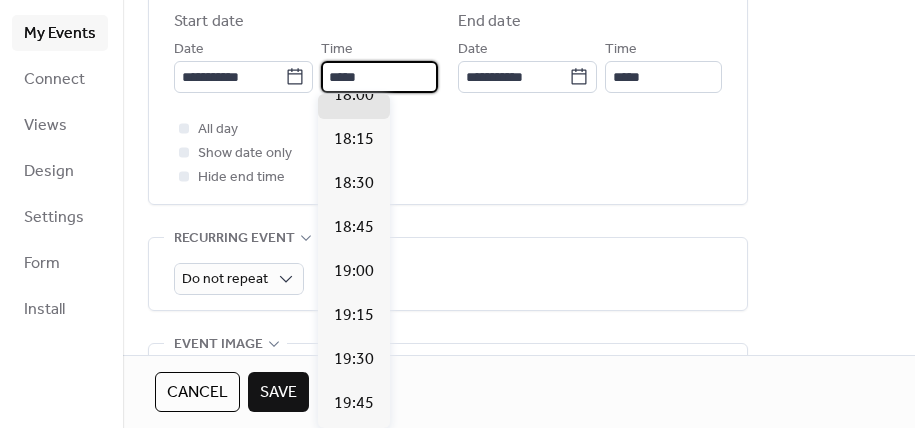 click on "*****" at bounding box center (379, 77) 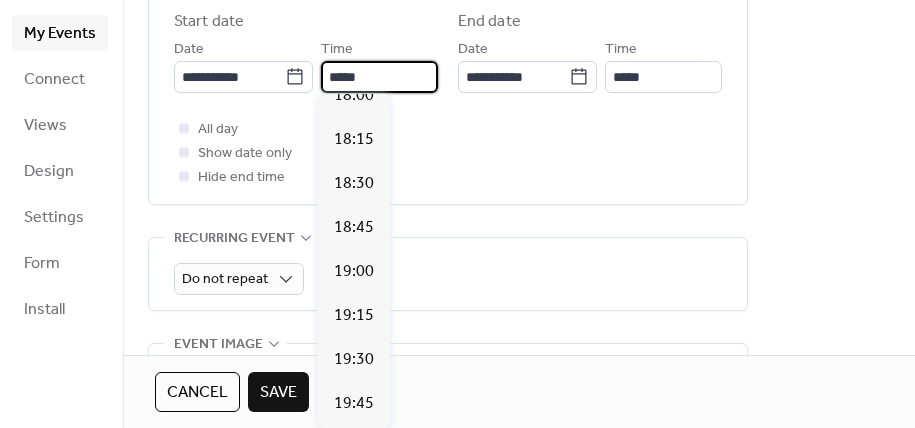 scroll, scrollTop: 3010, scrollLeft: 0, axis: vertical 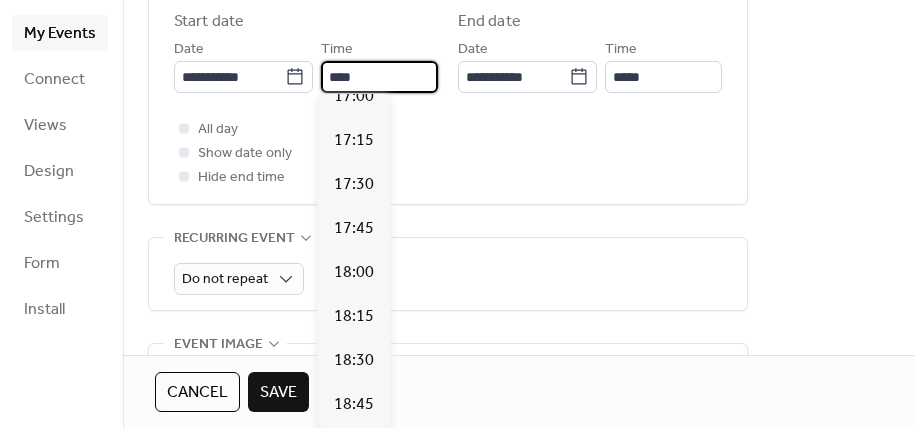 type on "*****" 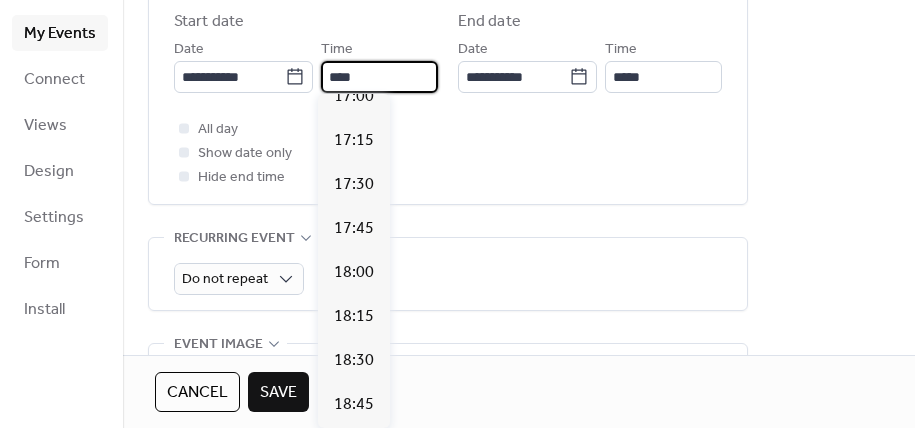 type on "*****" 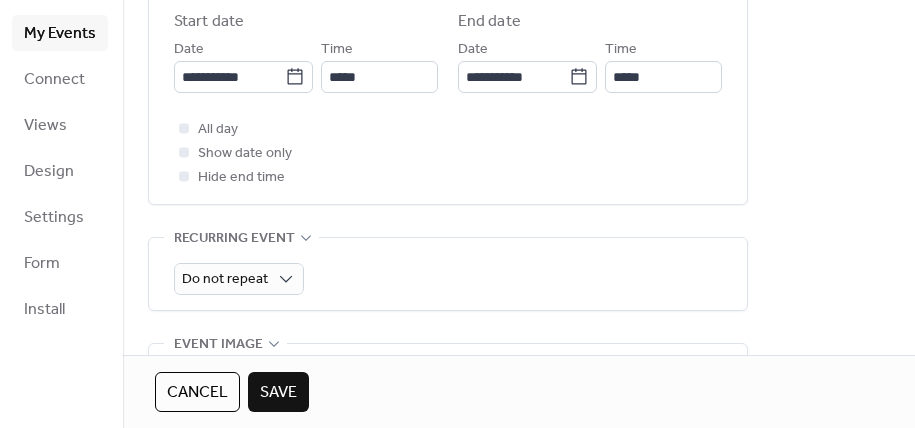click on "All day Show date only Hide end time" at bounding box center [448, 153] 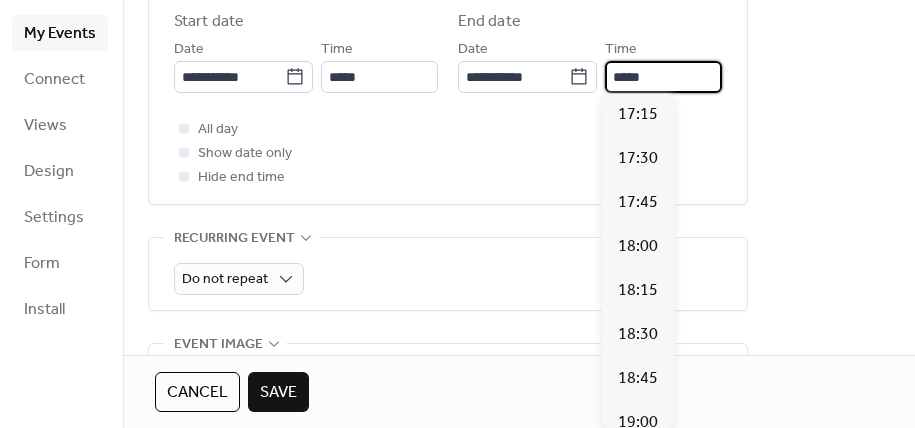scroll, scrollTop: 861, scrollLeft: 0, axis: vertical 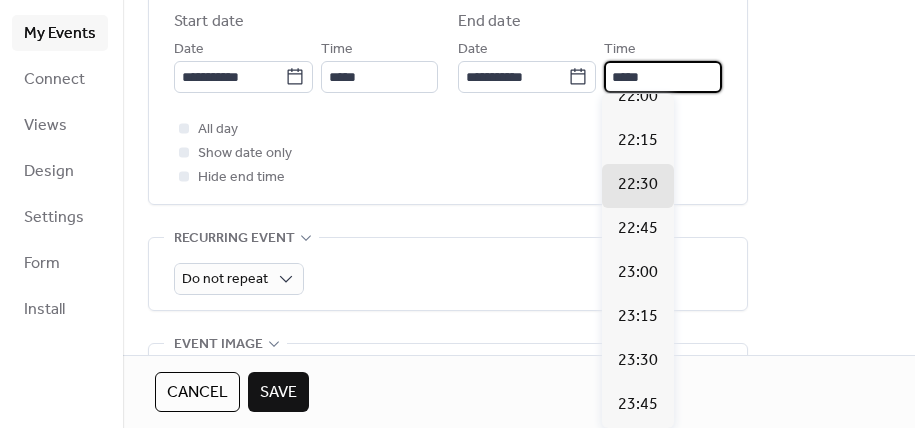 drag, startPoint x: 612, startPoint y: 73, endPoint x: 647, endPoint y: 75, distance: 35.057095 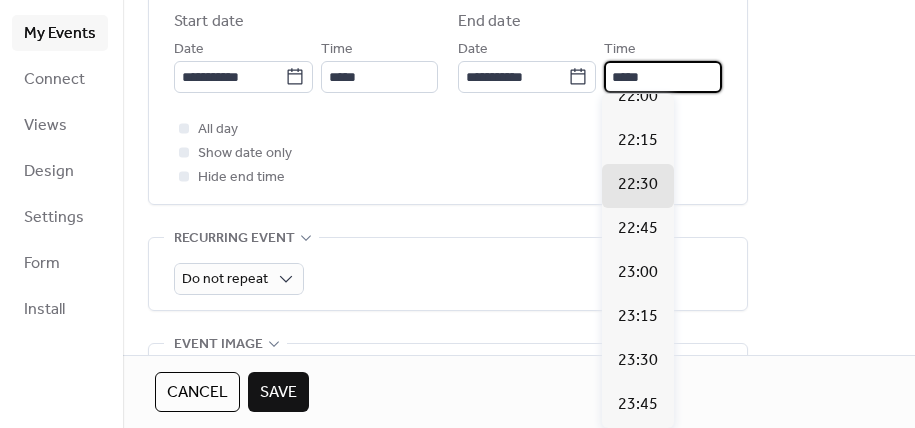 click on "*****" at bounding box center [663, 77] 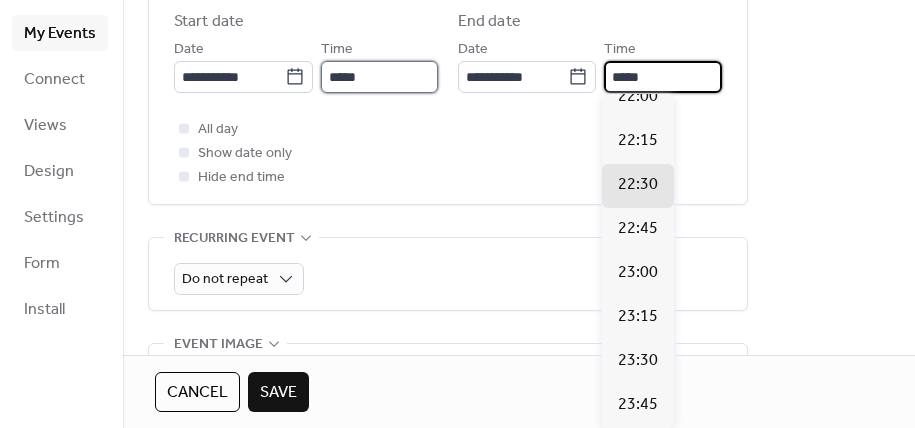 click on "*****" at bounding box center (379, 77) 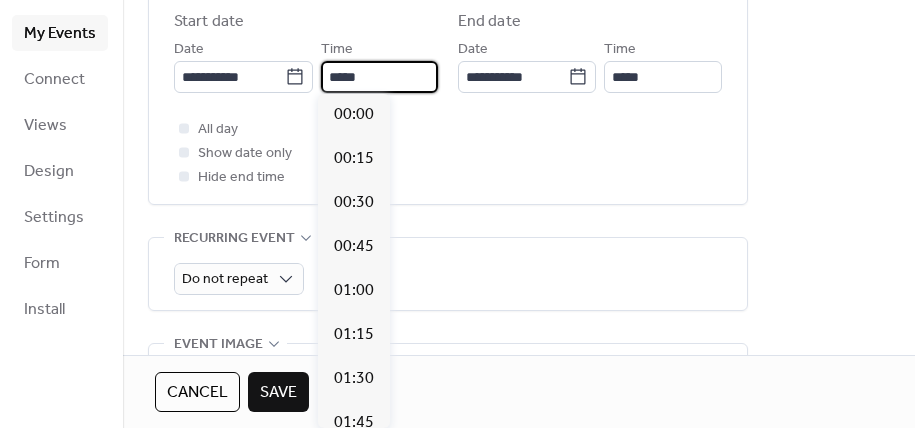scroll, scrollTop: 3010, scrollLeft: 0, axis: vertical 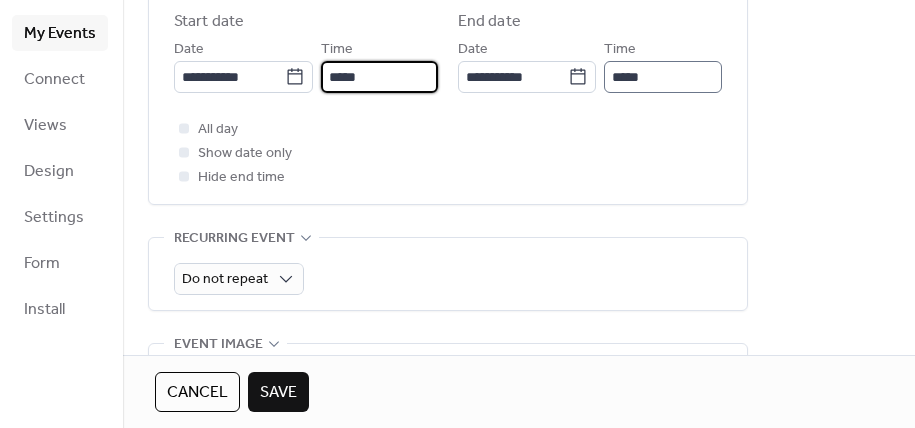 type on "*****" 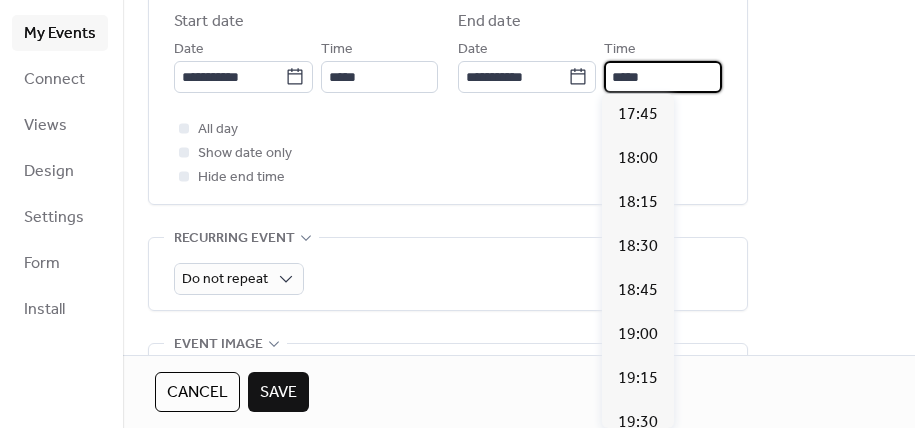 scroll, scrollTop: 773, scrollLeft: 0, axis: vertical 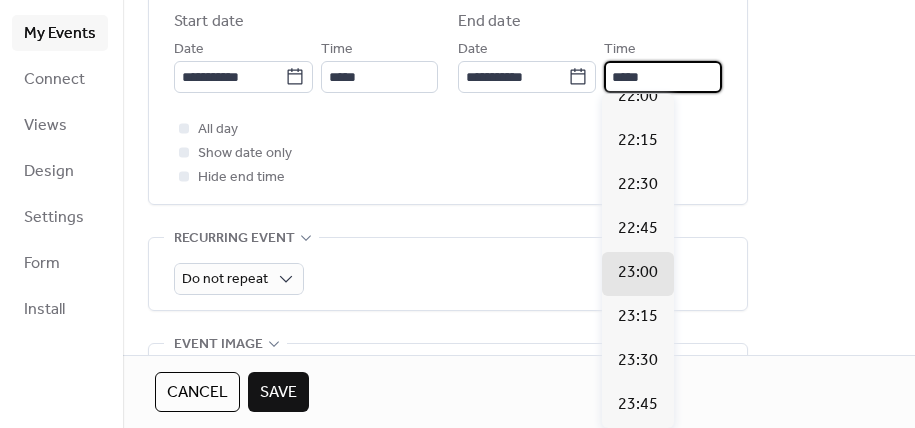 drag, startPoint x: 653, startPoint y: 75, endPoint x: 603, endPoint y: 77, distance: 50.039986 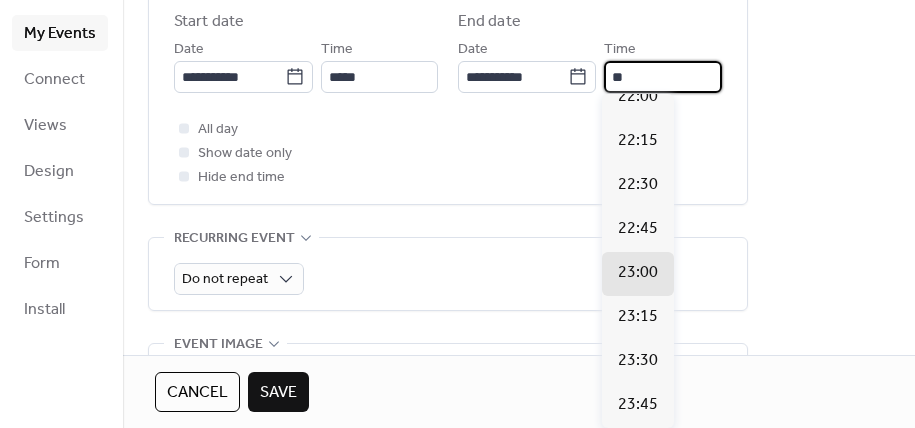 scroll, scrollTop: 773, scrollLeft: 0, axis: vertical 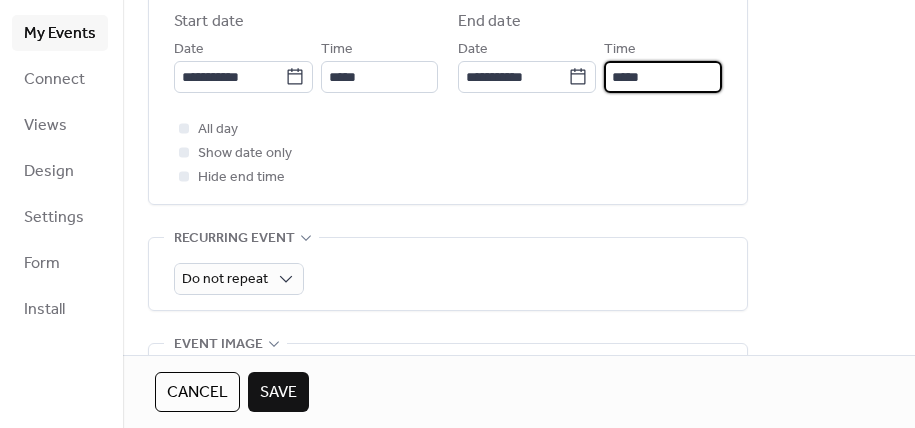 click on "All day Show date only Hide end time" at bounding box center (448, 153) 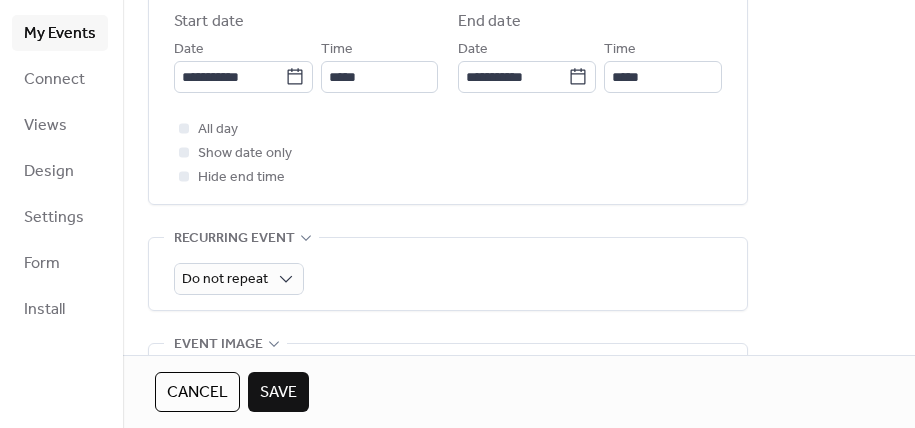 scroll, scrollTop: 0, scrollLeft: 0, axis: both 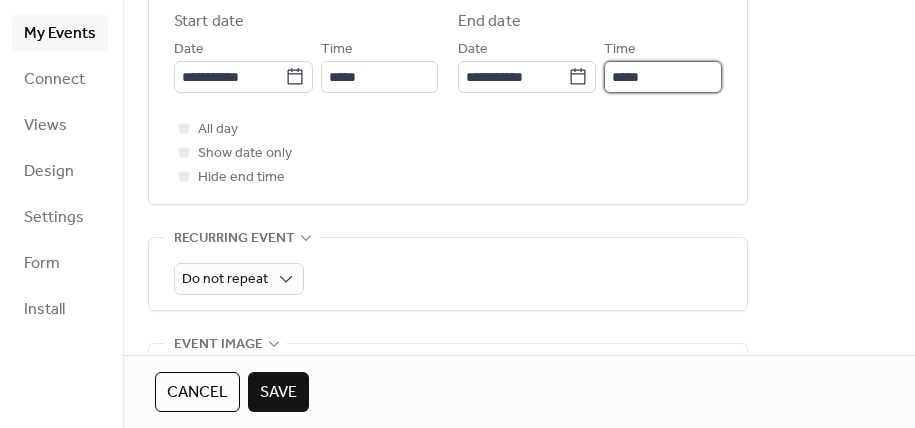 click on "*****" at bounding box center (663, 77) 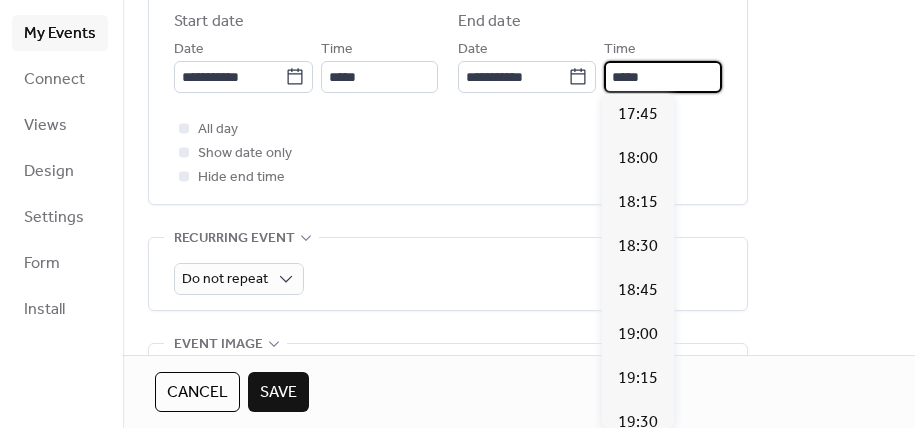 scroll, scrollTop: 773, scrollLeft: 0, axis: vertical 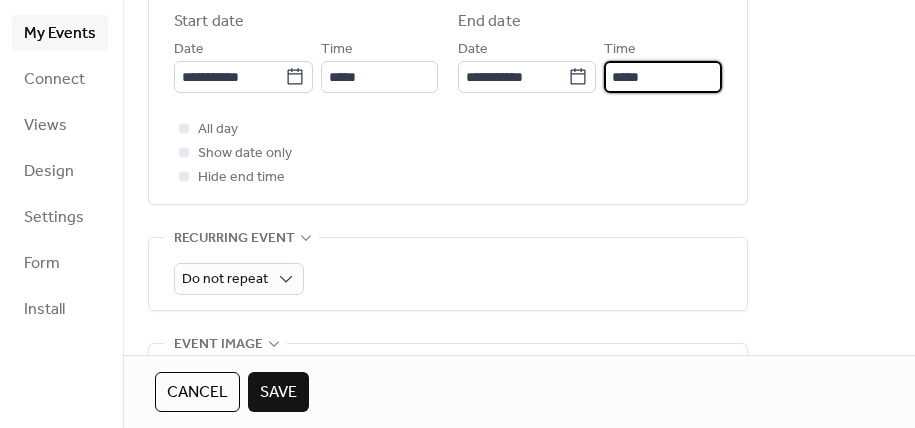 type on "*****" 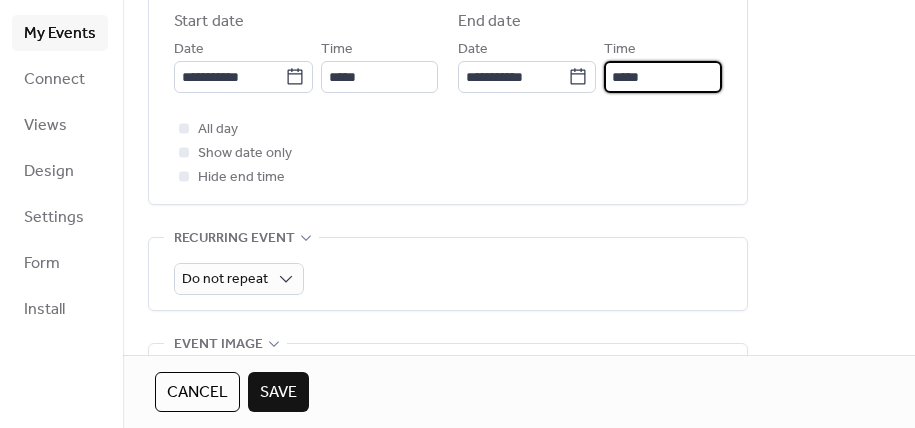 click on "All day Show date only Hide end time" at bounding box center (448, 153) 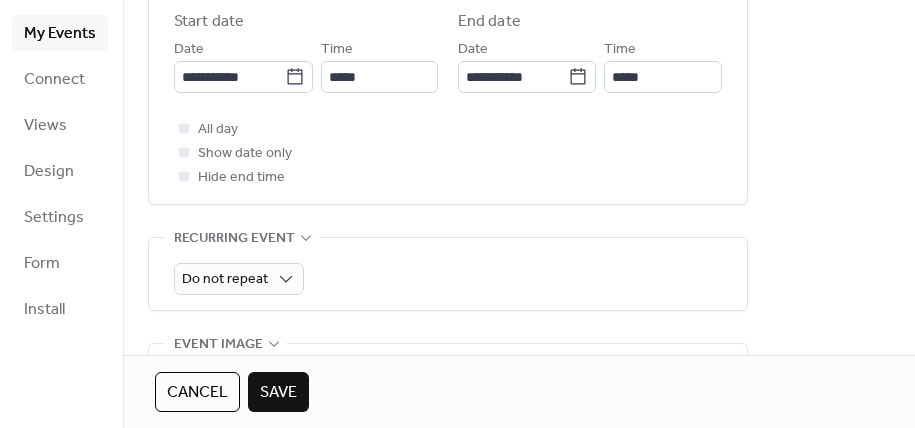 scroll, scrollTop: 900, scrollLeft: 0, axis: vertical 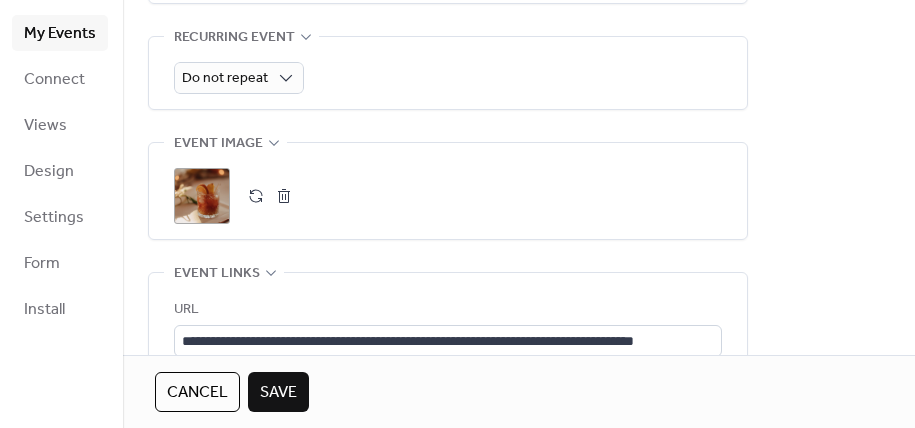 click at bounding box center [284, 196] 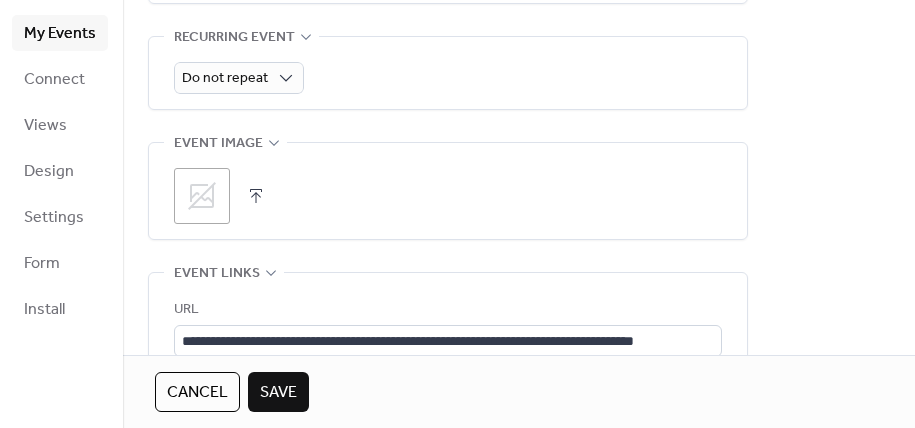 click at bounding box center [256, 196] 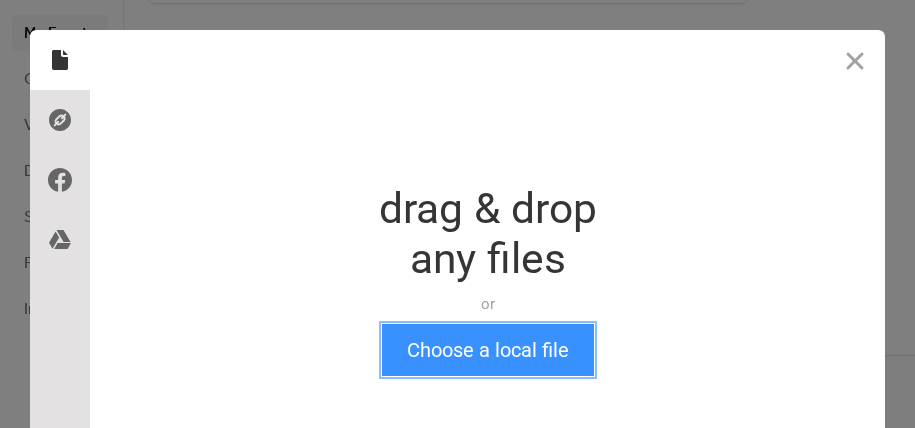 click on "Choose a local file" at bounding box center [488, 350] 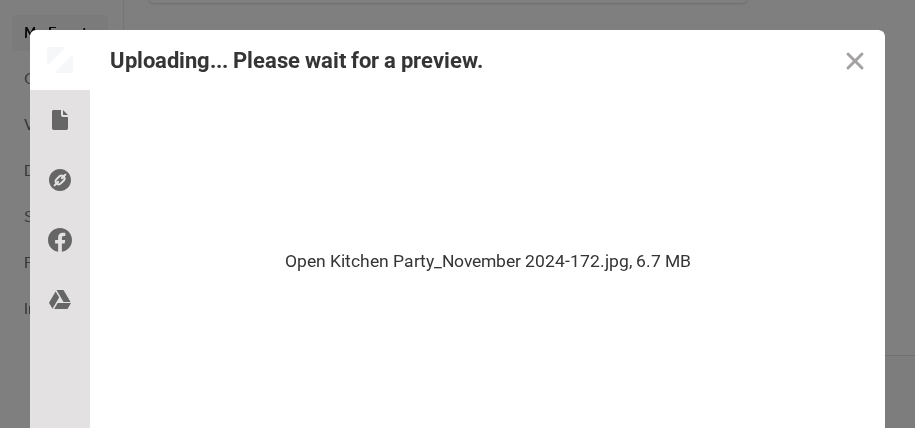 scroll, scrollTop: 131, scrollLeft: 0, axis: vertical 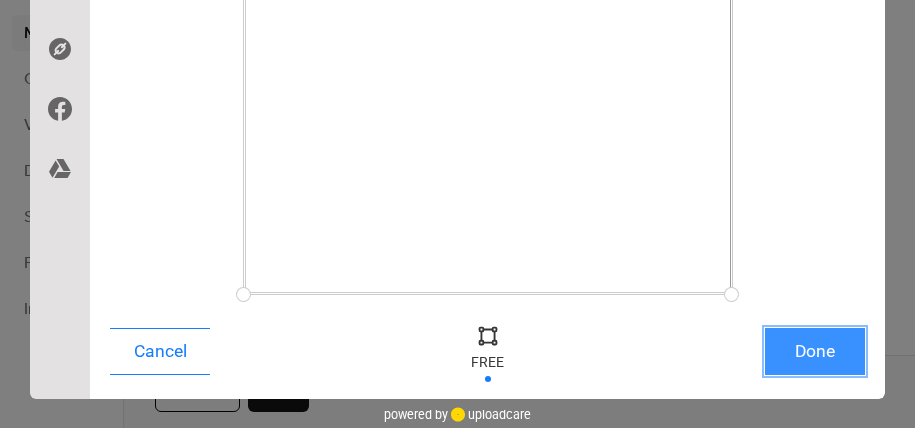 click on "Done" at bounding box center [815, 351] 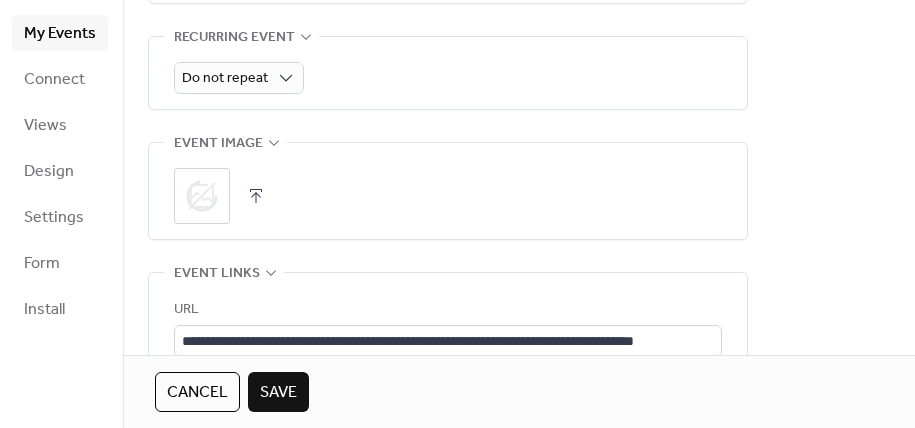 scroll, scrollTop: 1000, scrollLeft: 0, axis: vertical 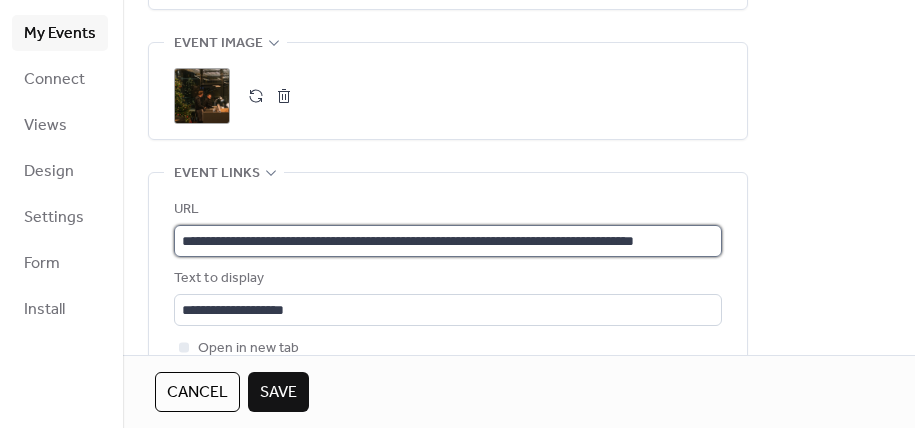 click on "**********" at bounding box center (448, 241) 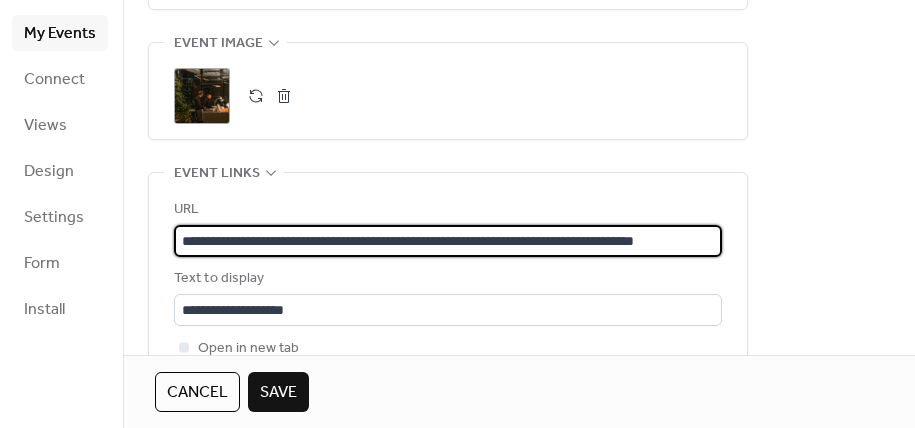 click on "**********" at bounding box center [448, 241] 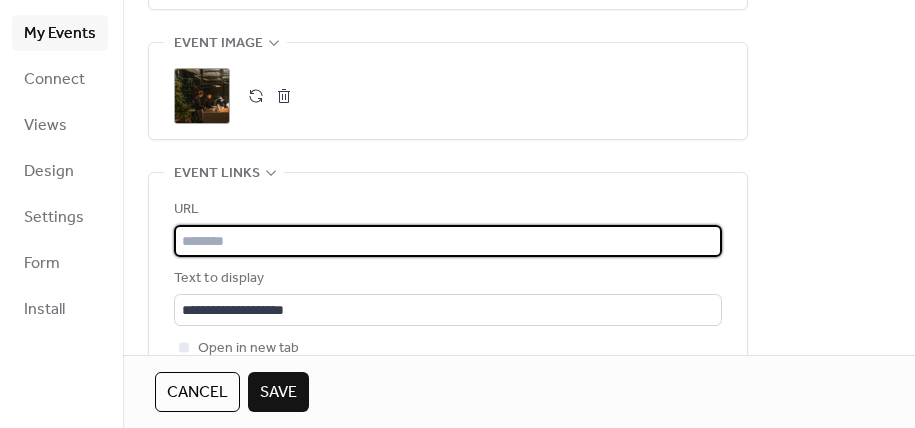scroll, scrollTop: 0, scrollLeft: 0, axis: both 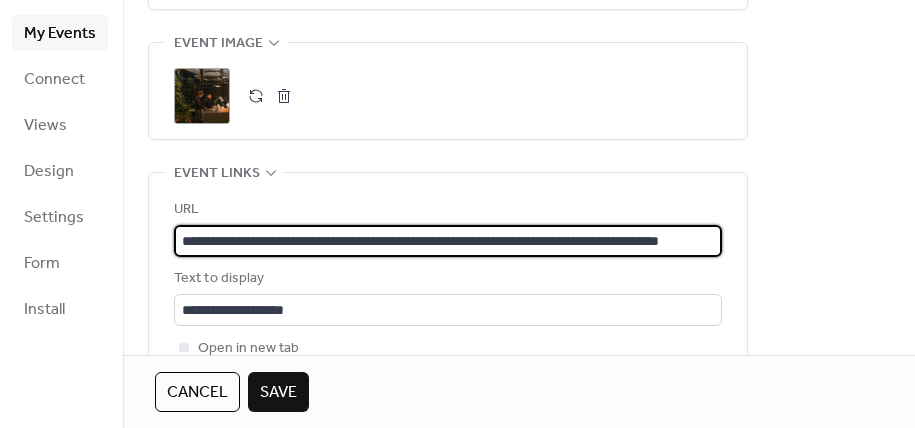 type on "**********" 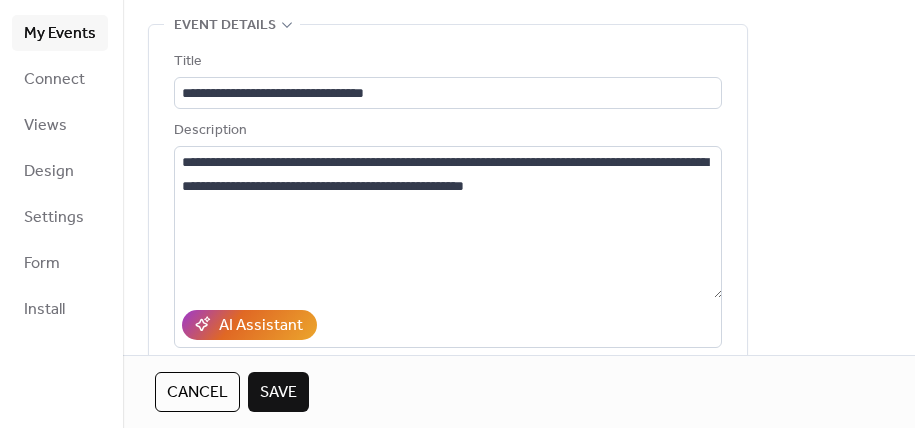 scroll, scrollTop: 0, scrollLeft: 0, axis: both 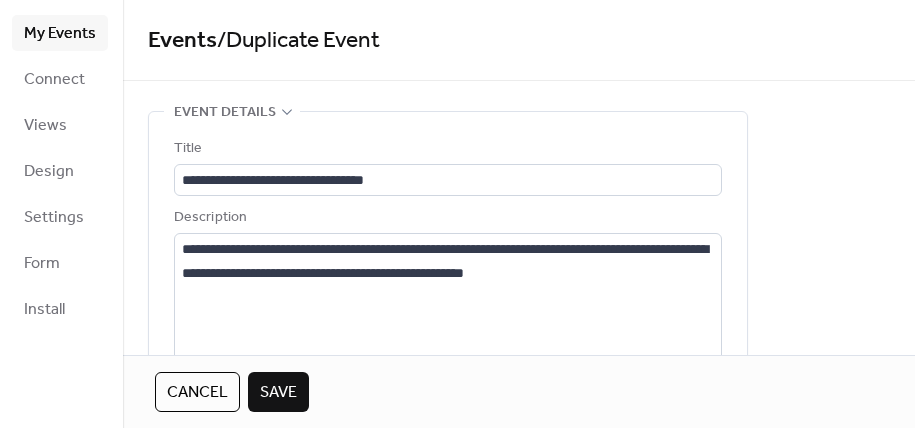 click on "Save" at bounding box center [278, 393] 